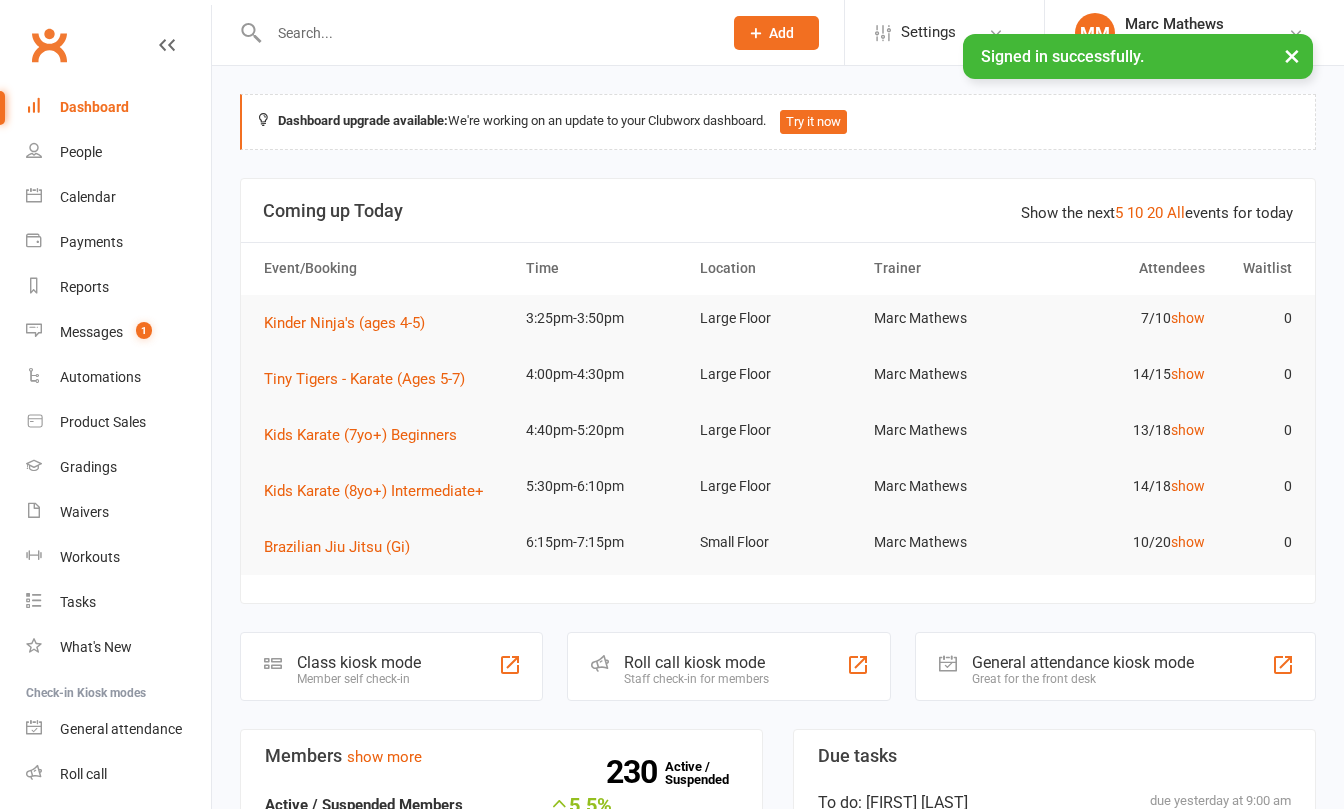 scroll, scrollTop: 0, scrollLeft: 0, axis: both 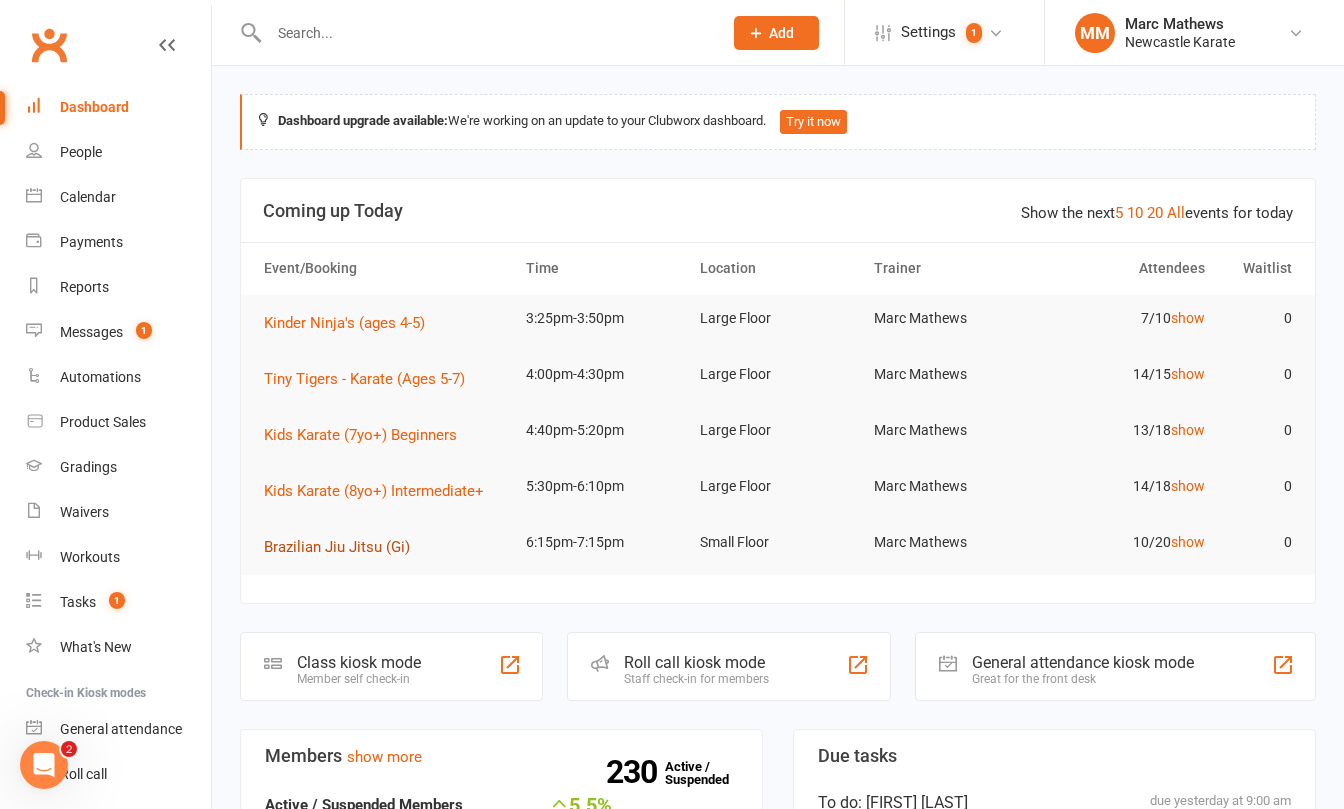 click on "Brazilian Jiu Jitsu (Gi)" at bounding box center [337, 547] 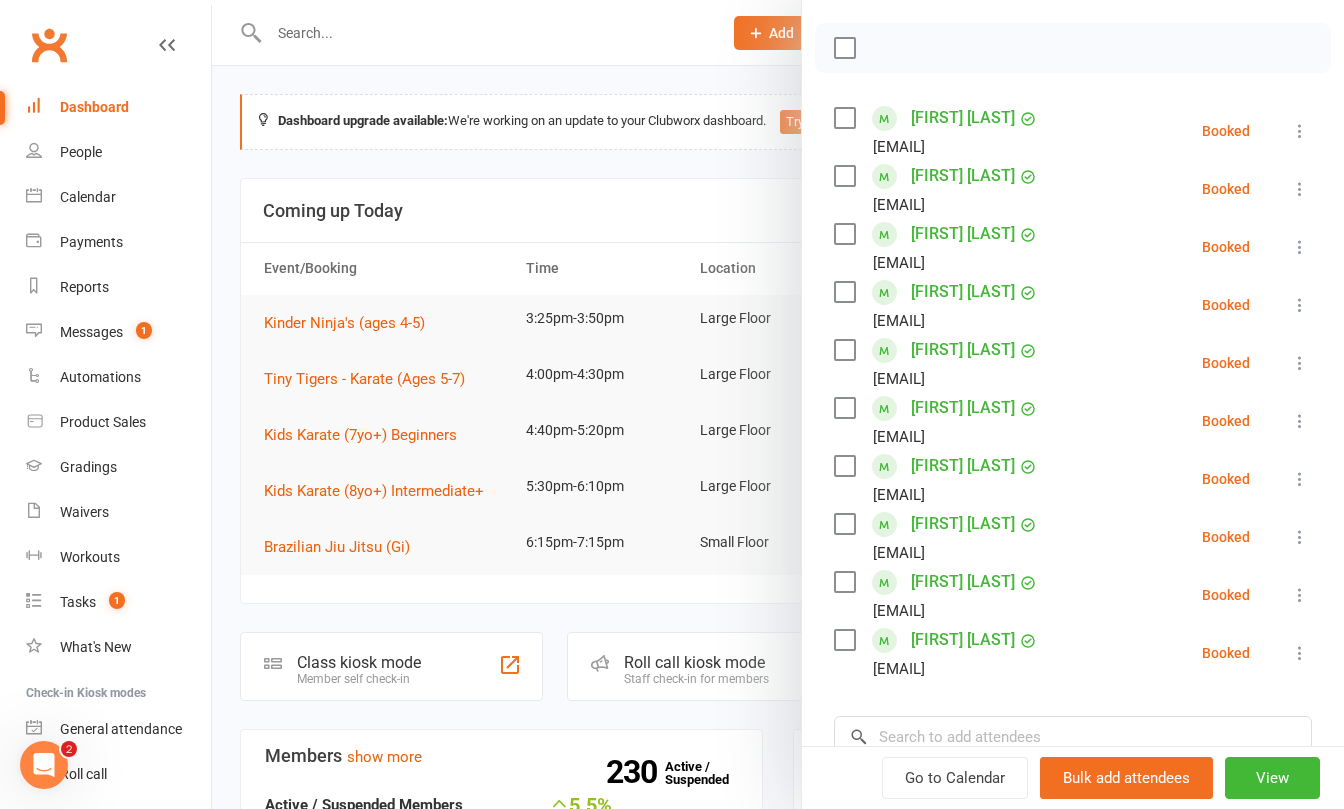 scroll, scrollTop: 268, scrollLeft: 0, axis: vertical 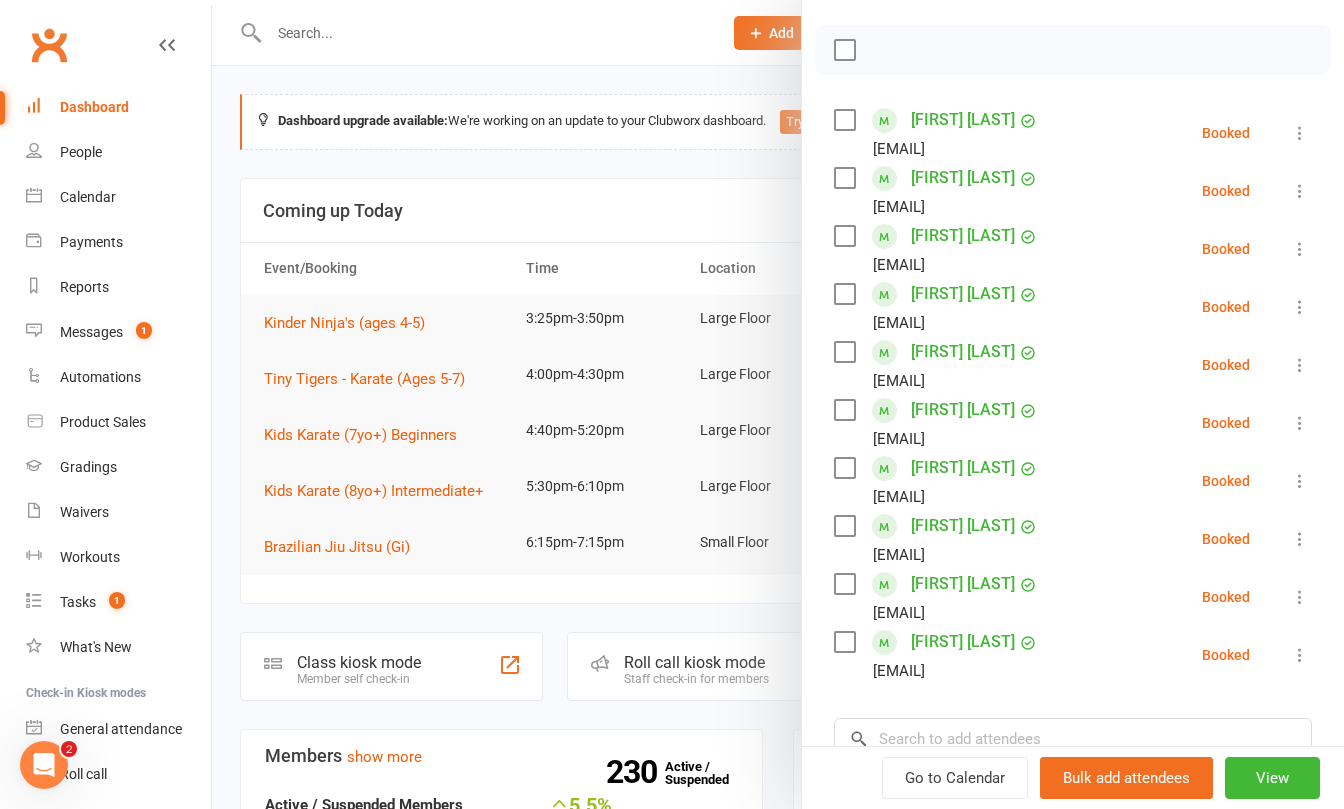 click at bounding box center (778, 404) 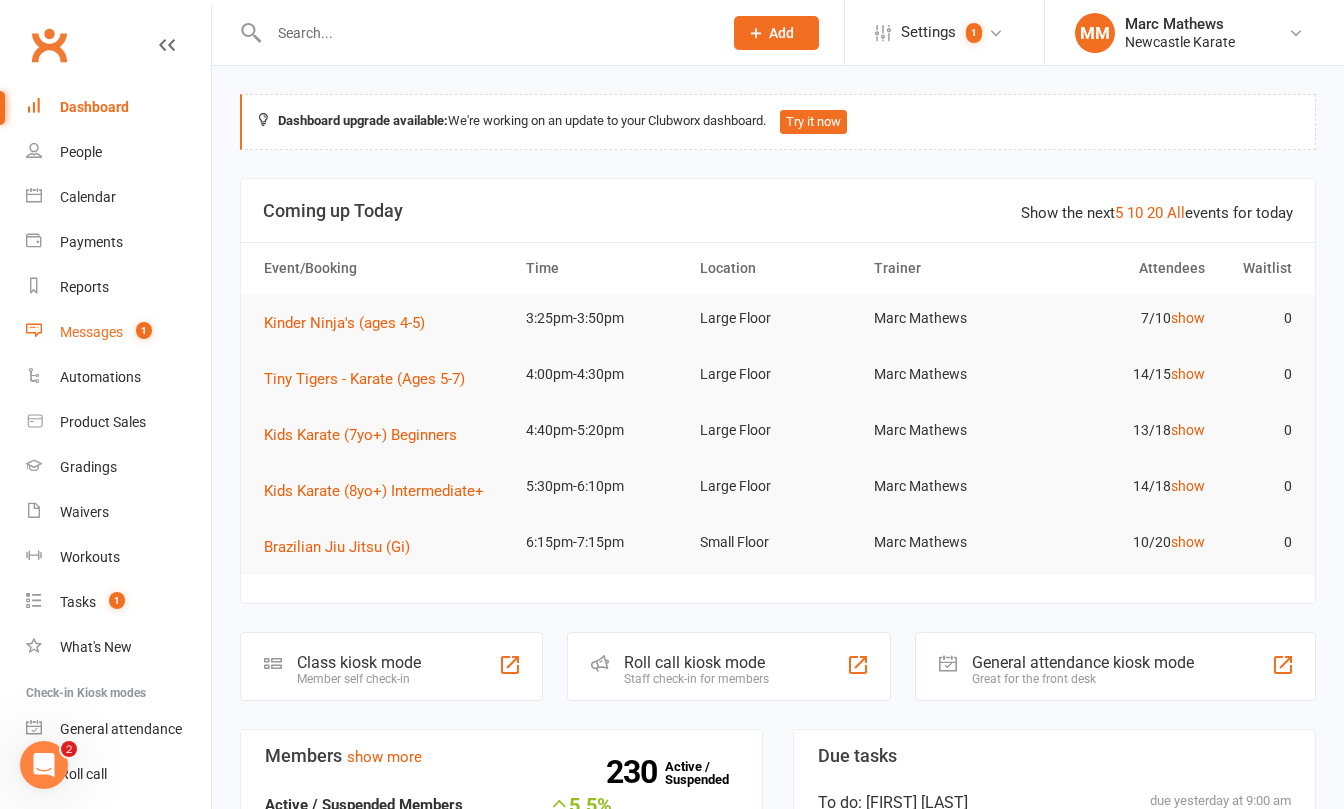 click on "Messages   1" at bounding box center (118, 332) 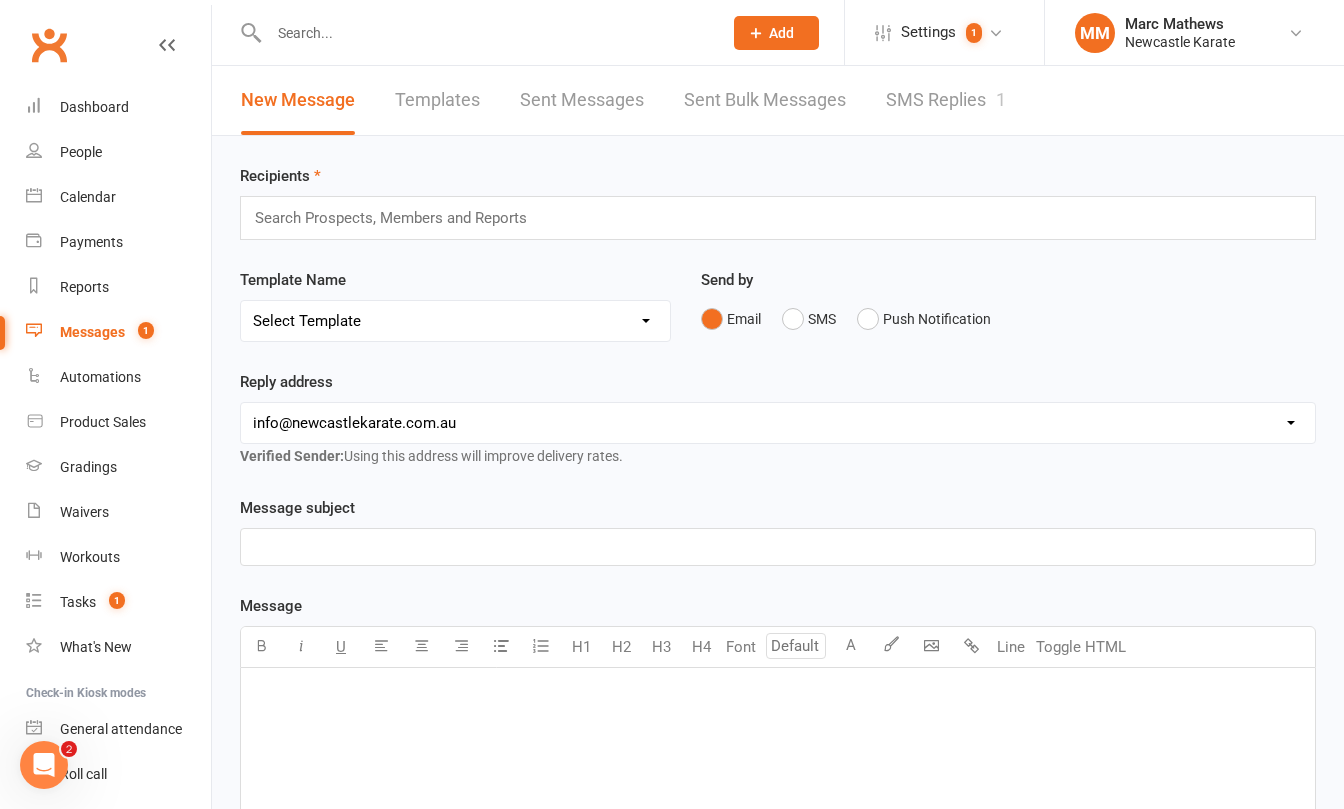 click on "SMS Replies  1" at bounding box center (946, 100) 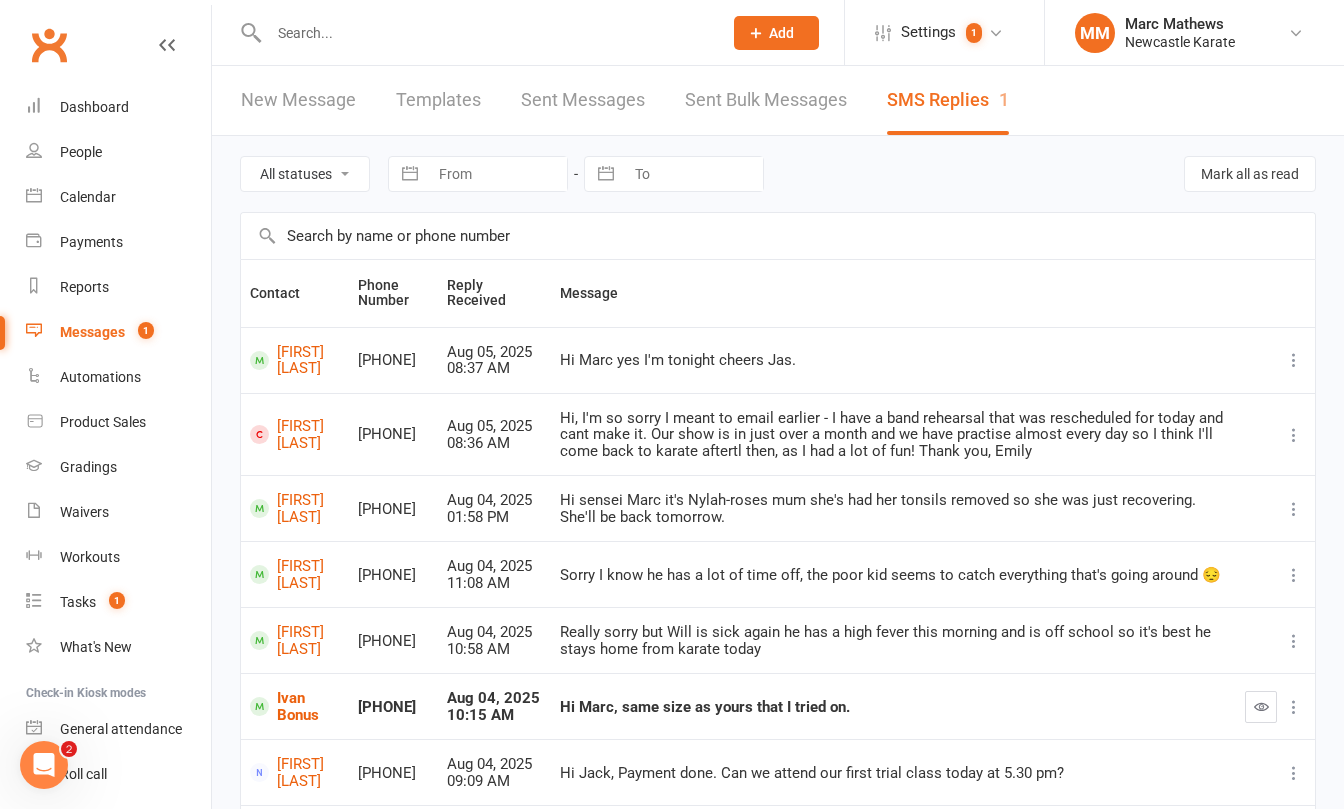click on "Clubworx" at bounding box center [49, 45] 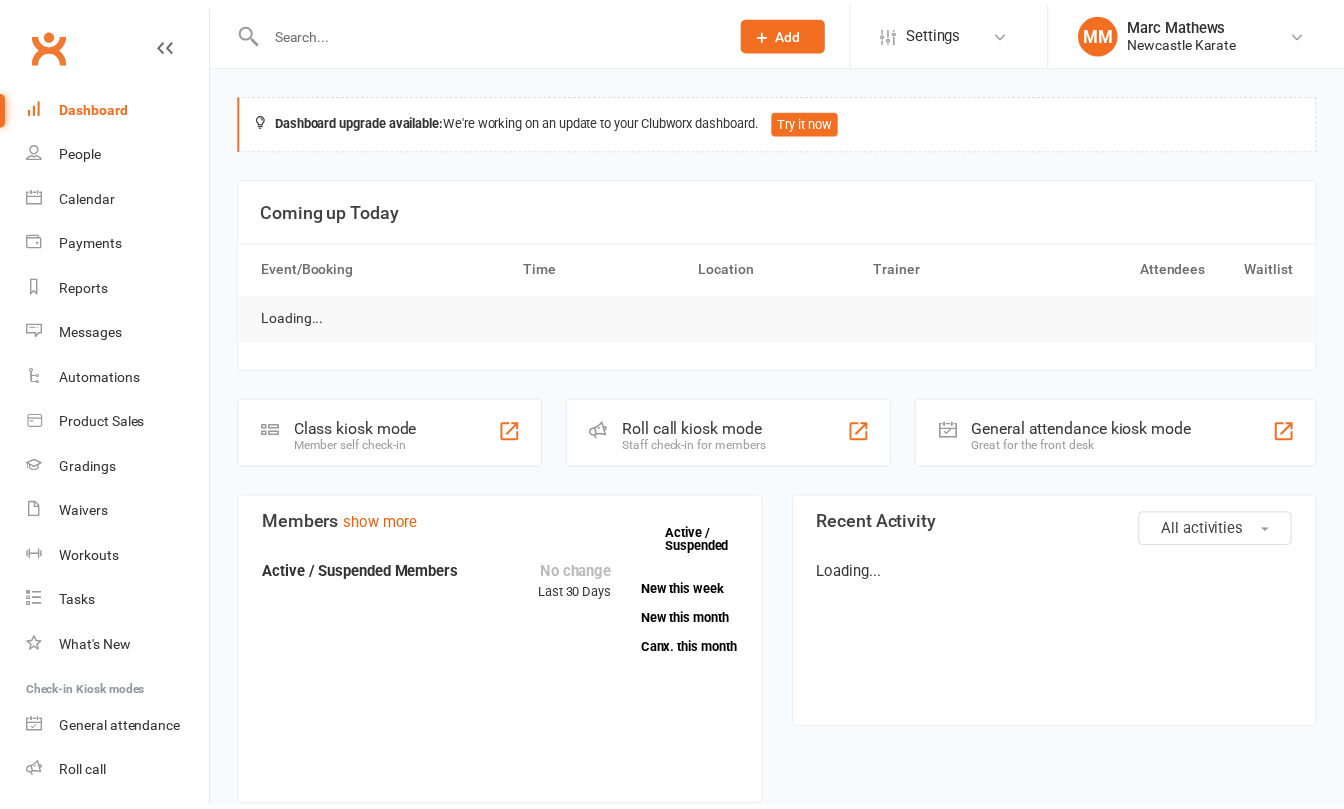 scroll, scrollTop: 0, scrollLeft: 0, axis: both 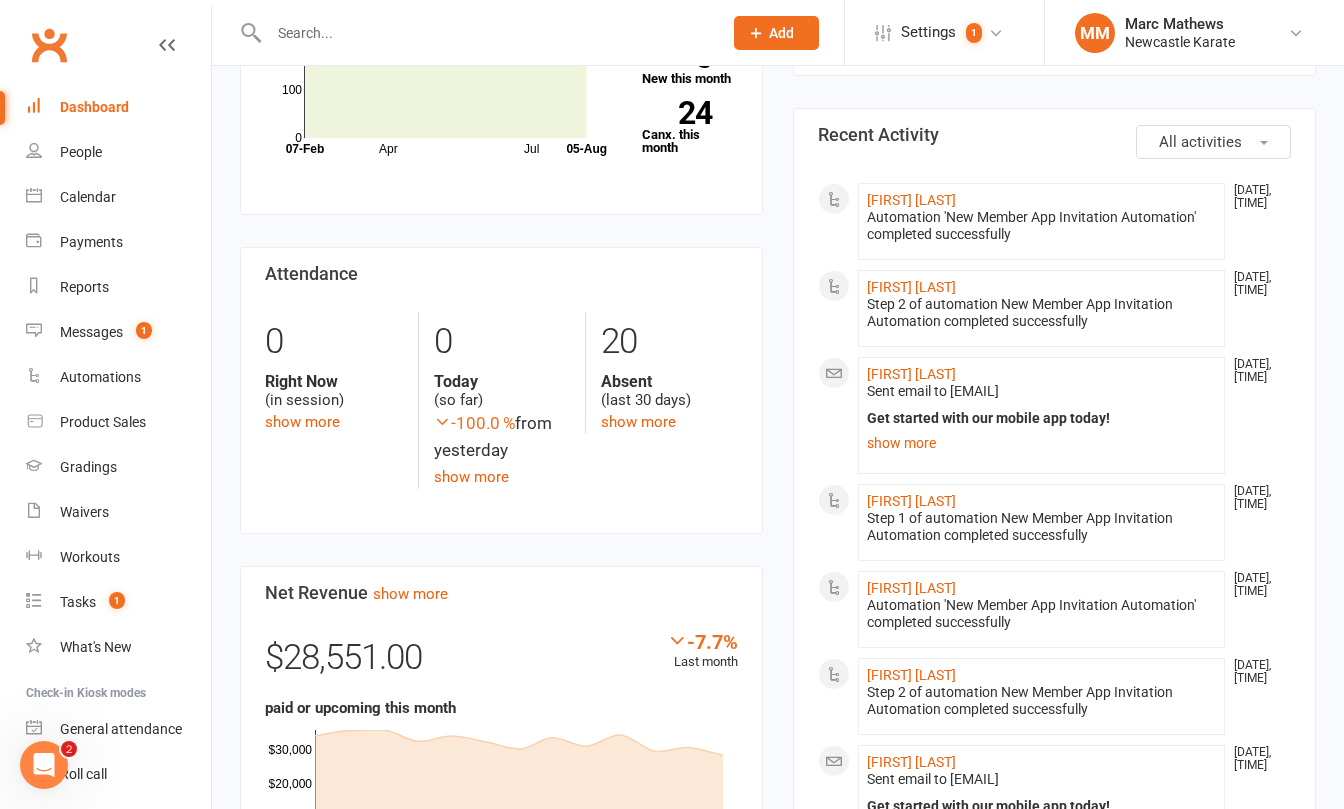 click at bounding box center [485, 33] 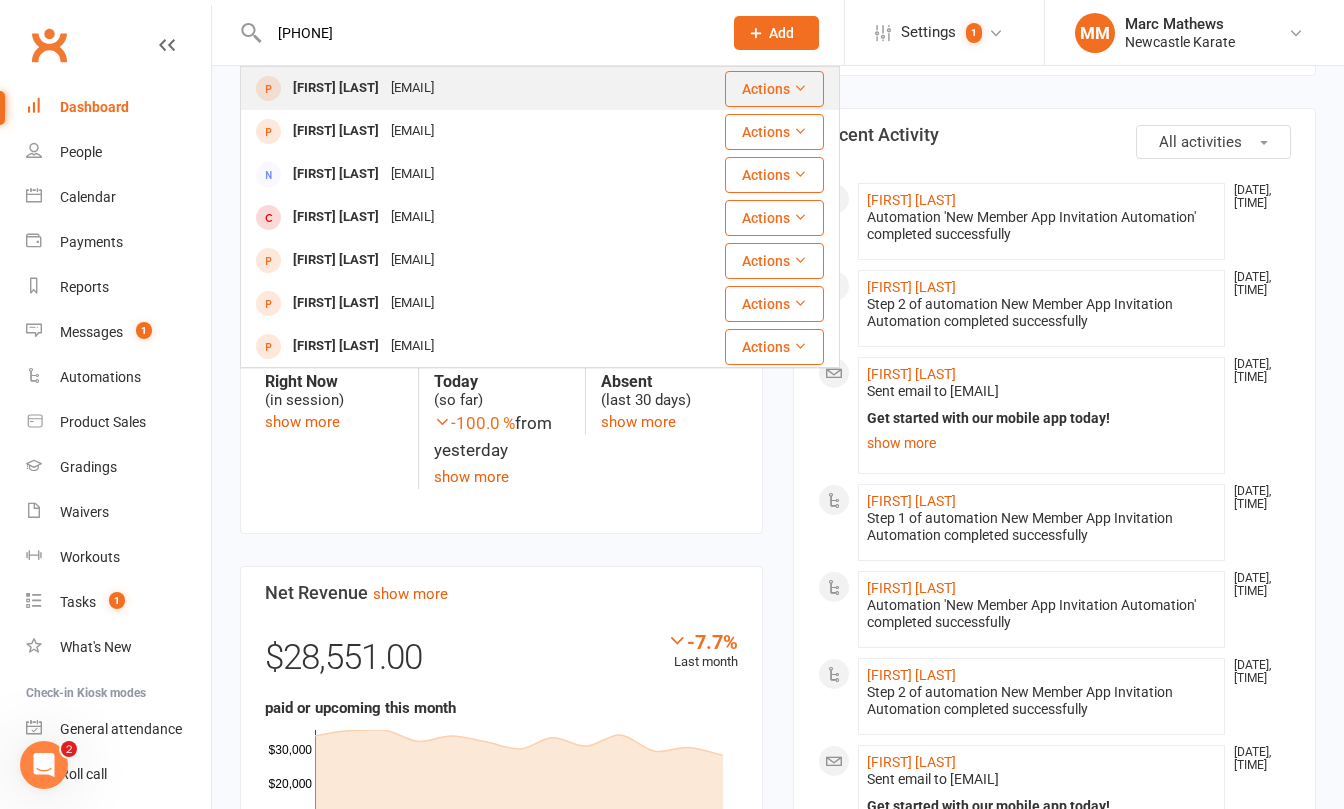 type on "[PHONE]" 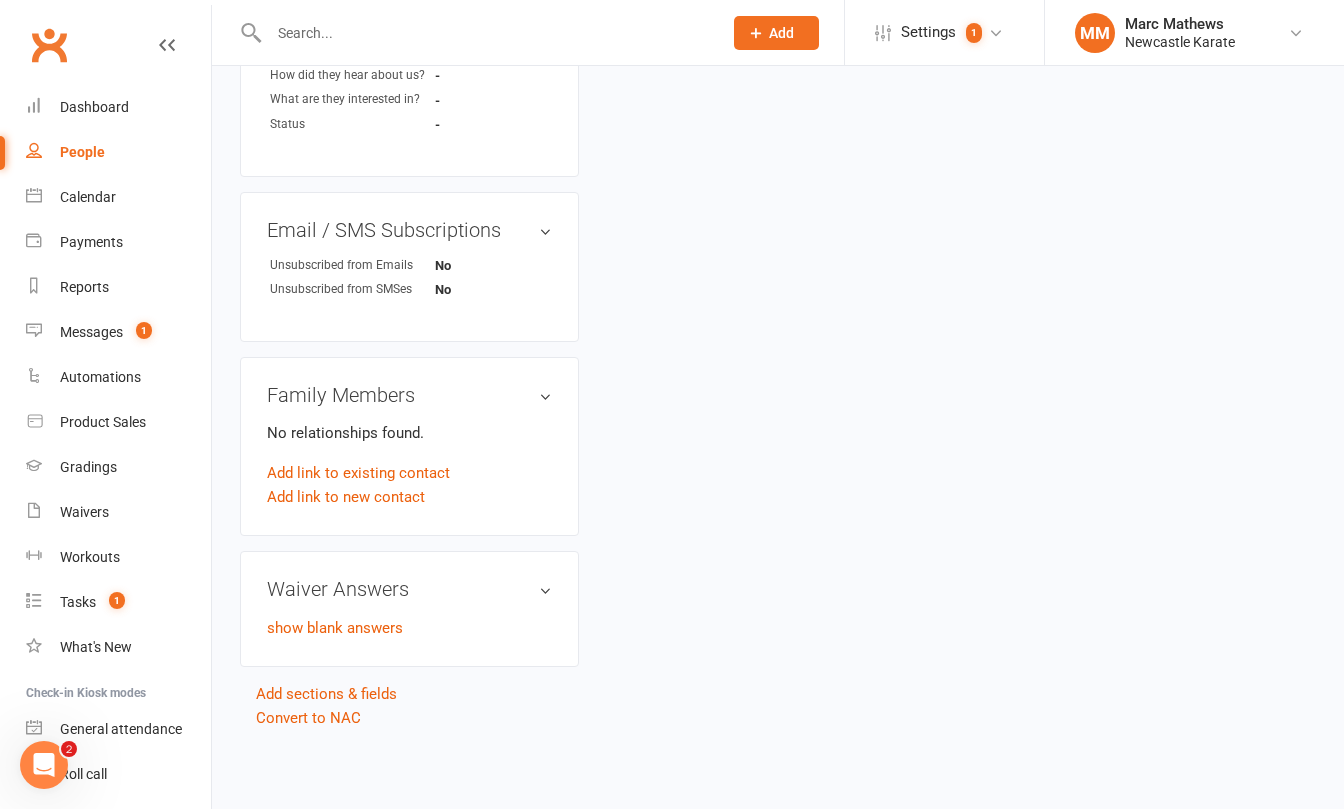 scroll, scrollTop: 0, scrollLeft: 0, axis: both 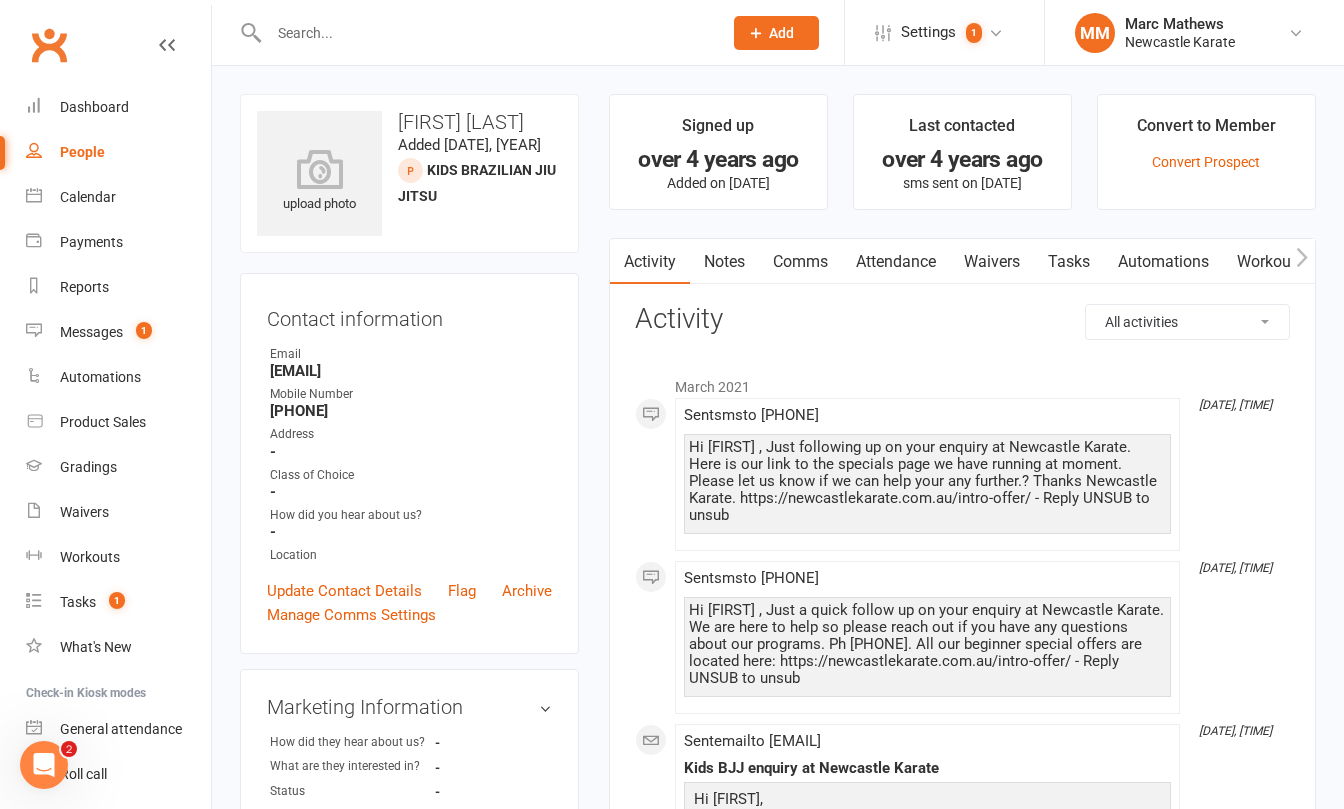 click at bounding box center (485, 33) 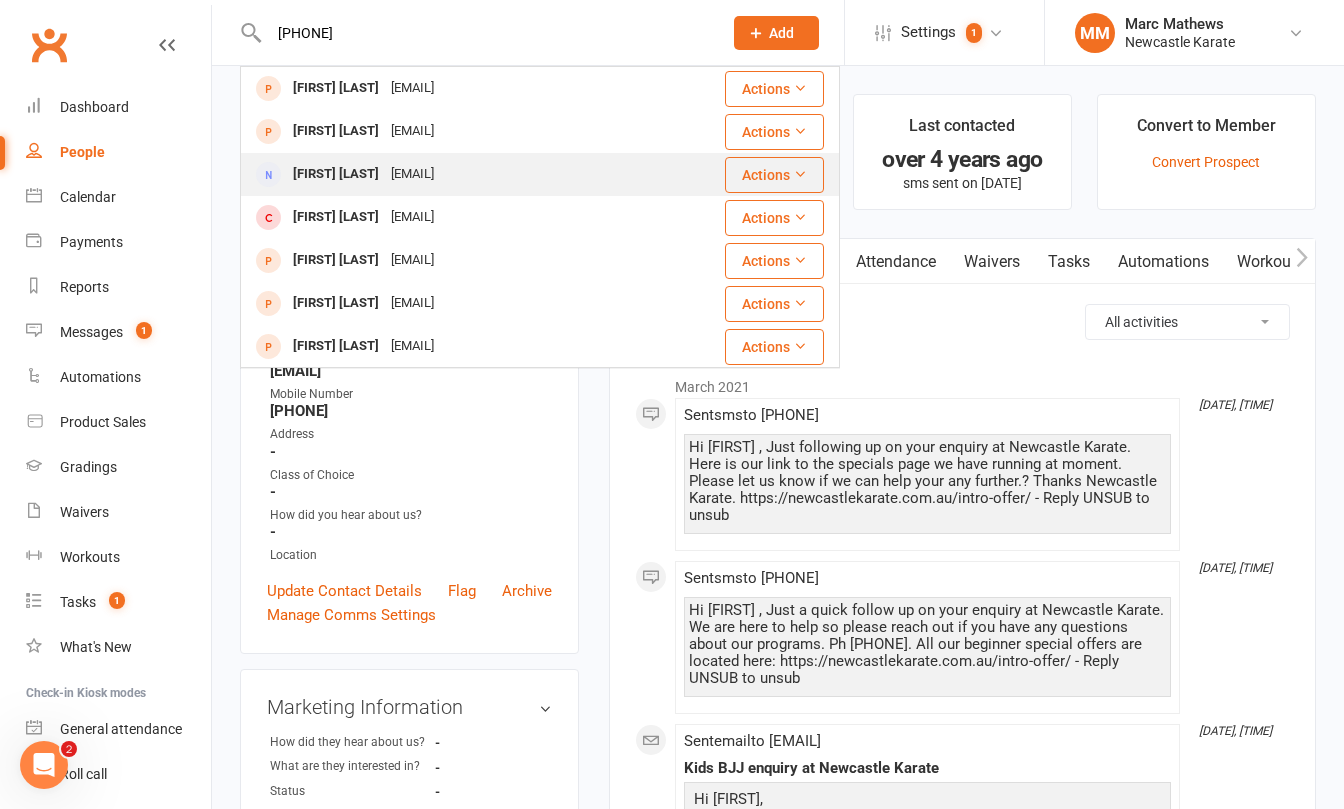 type on "[PHONE]" 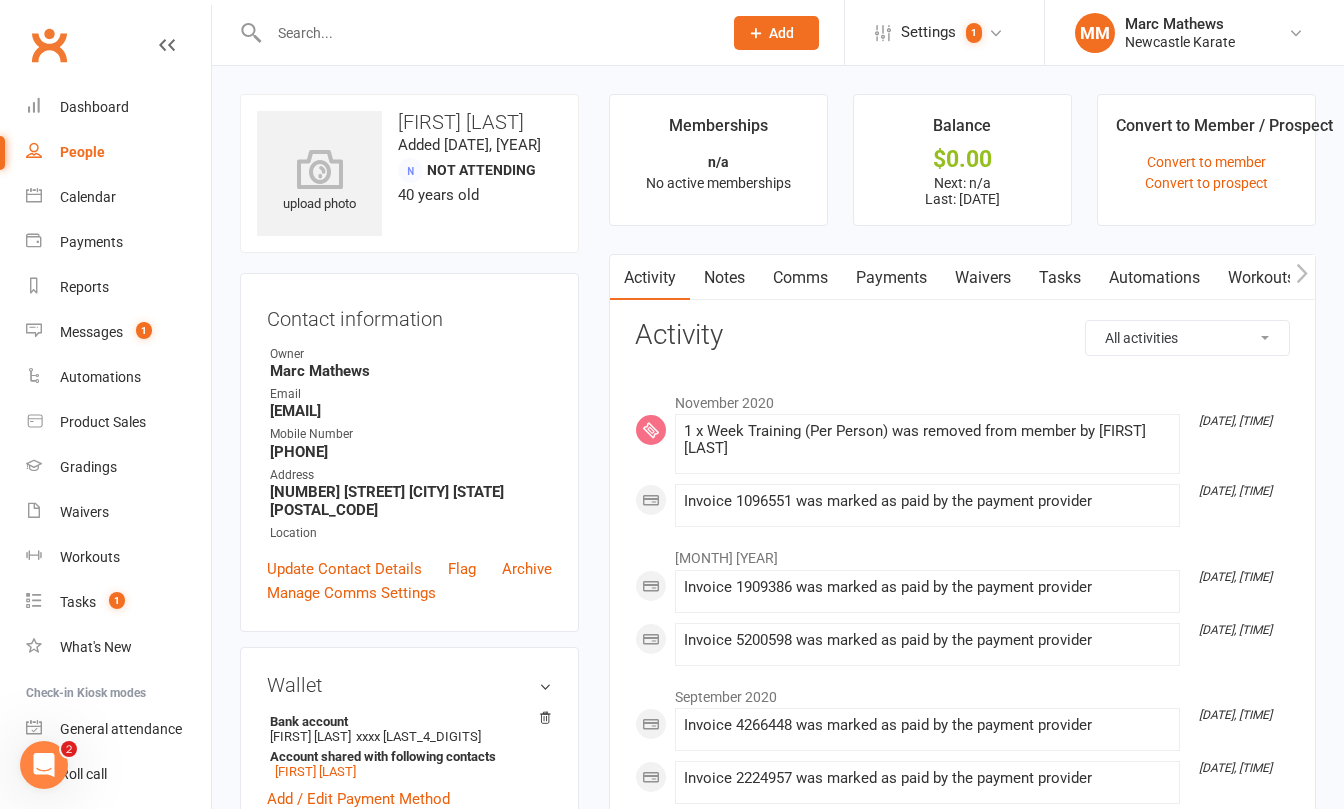 click on "Clubworx" at bounding box center [49, 45] 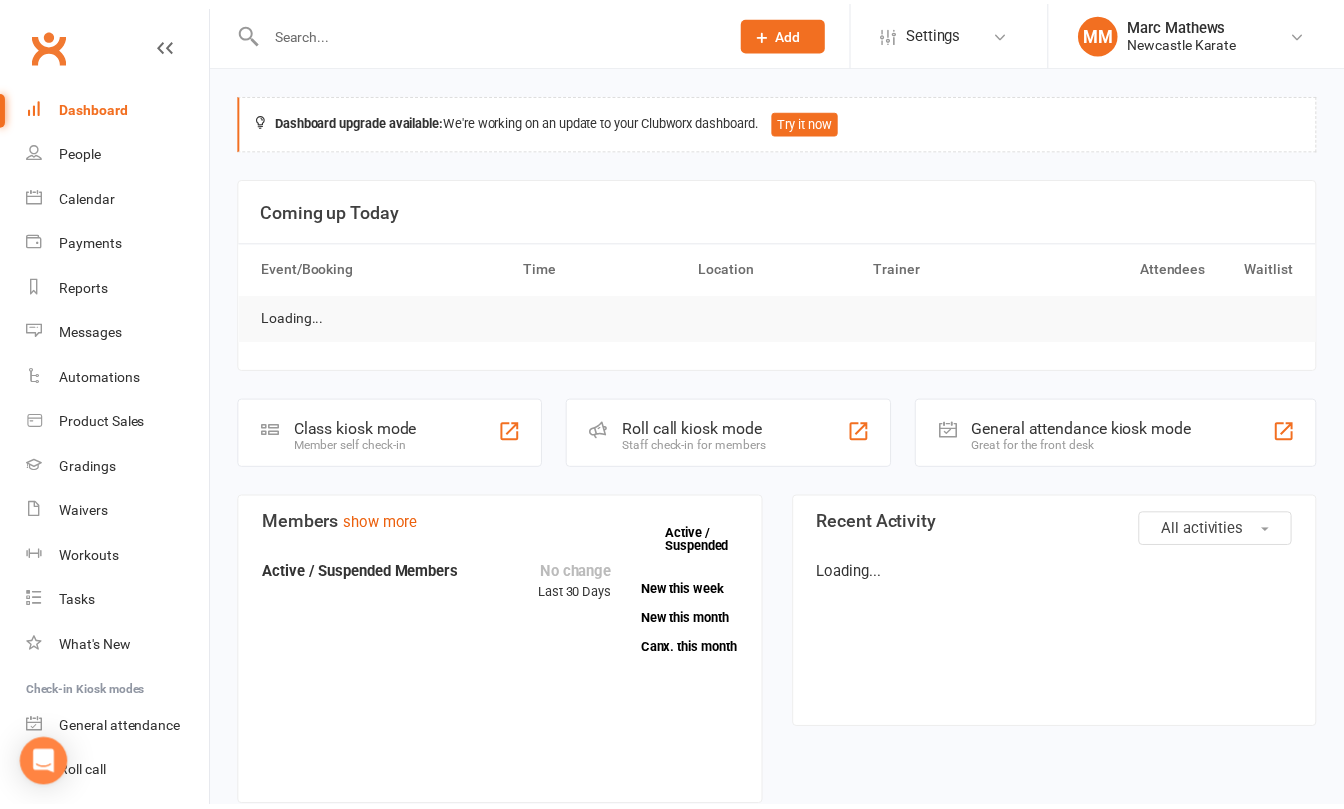 scroll, scrollTop: 0, scrollLeft: 0, axis: both 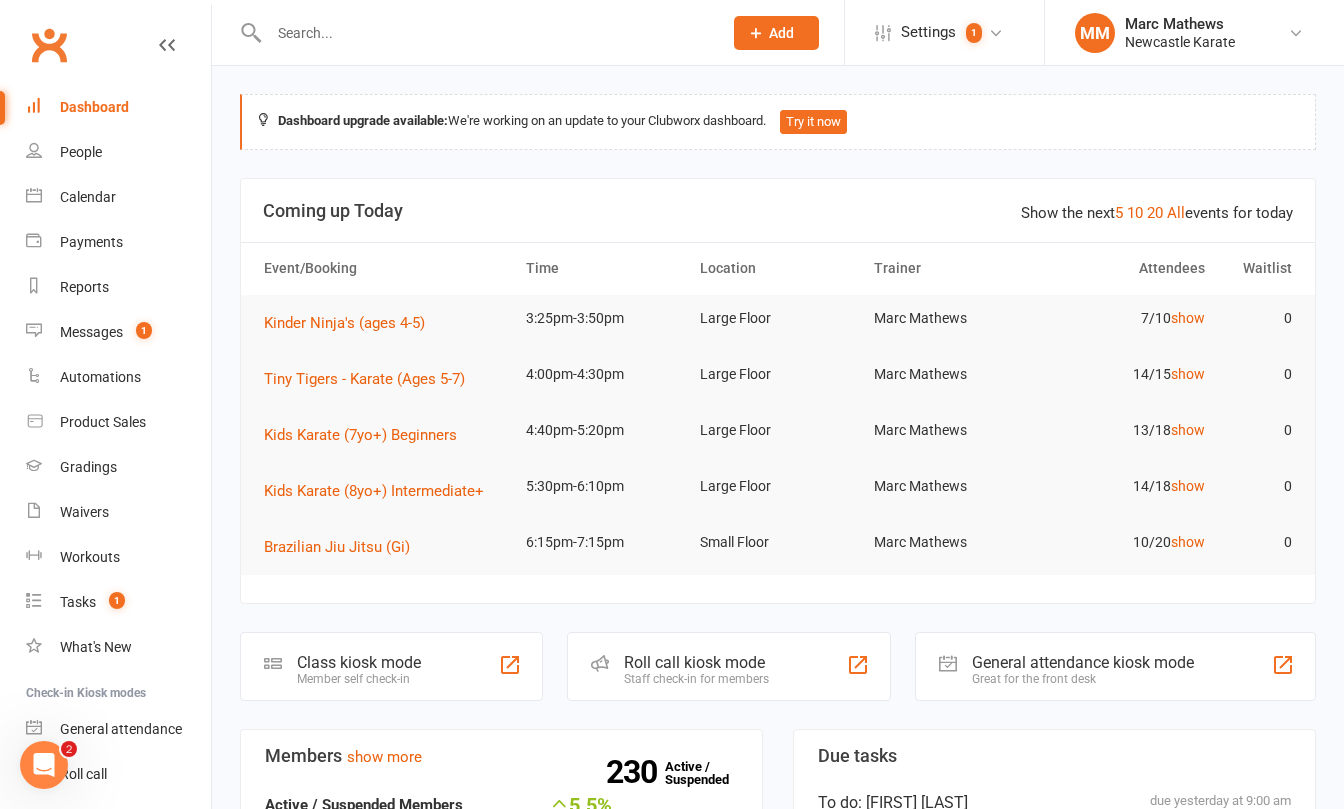 click on "Clubworx" at bounding box center [49, 45] 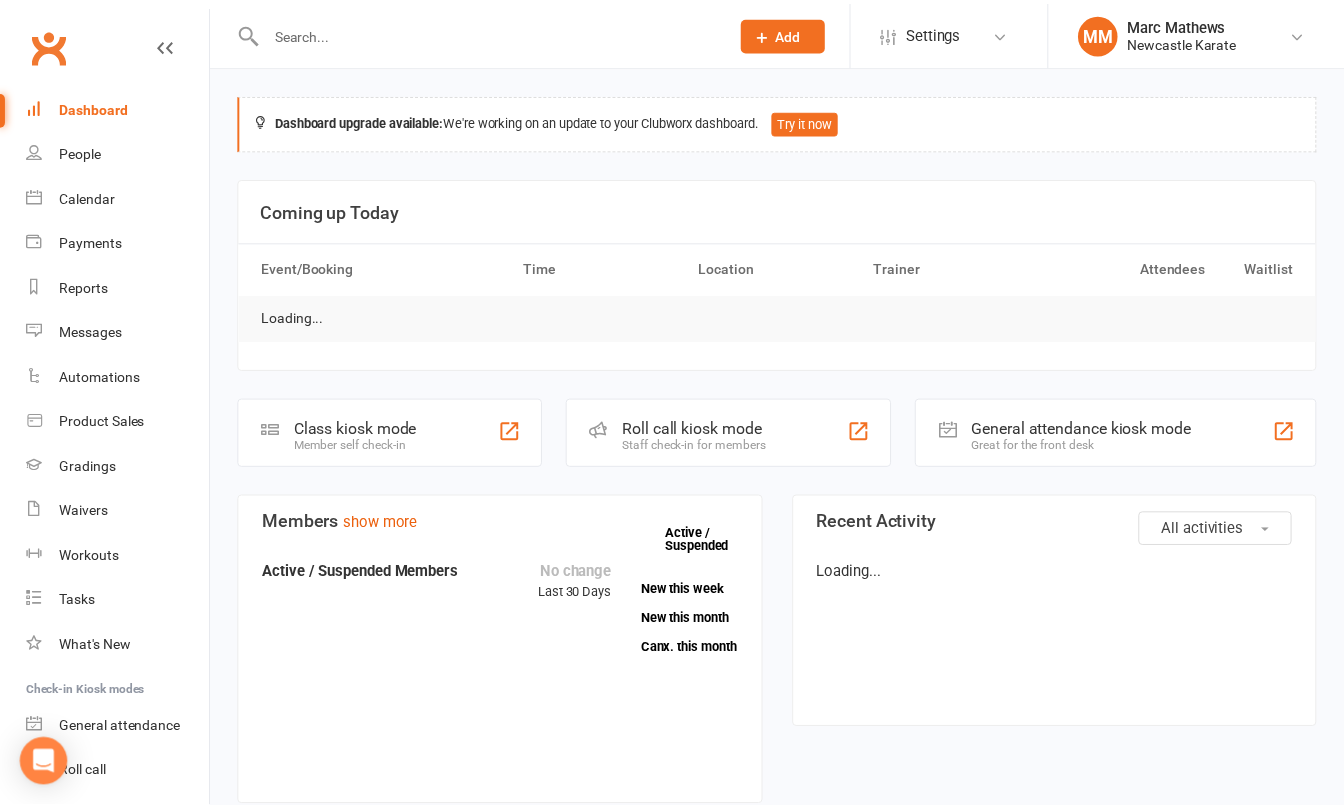 scroll, scrollTop: 0, scrollLeft: 0, axis: both 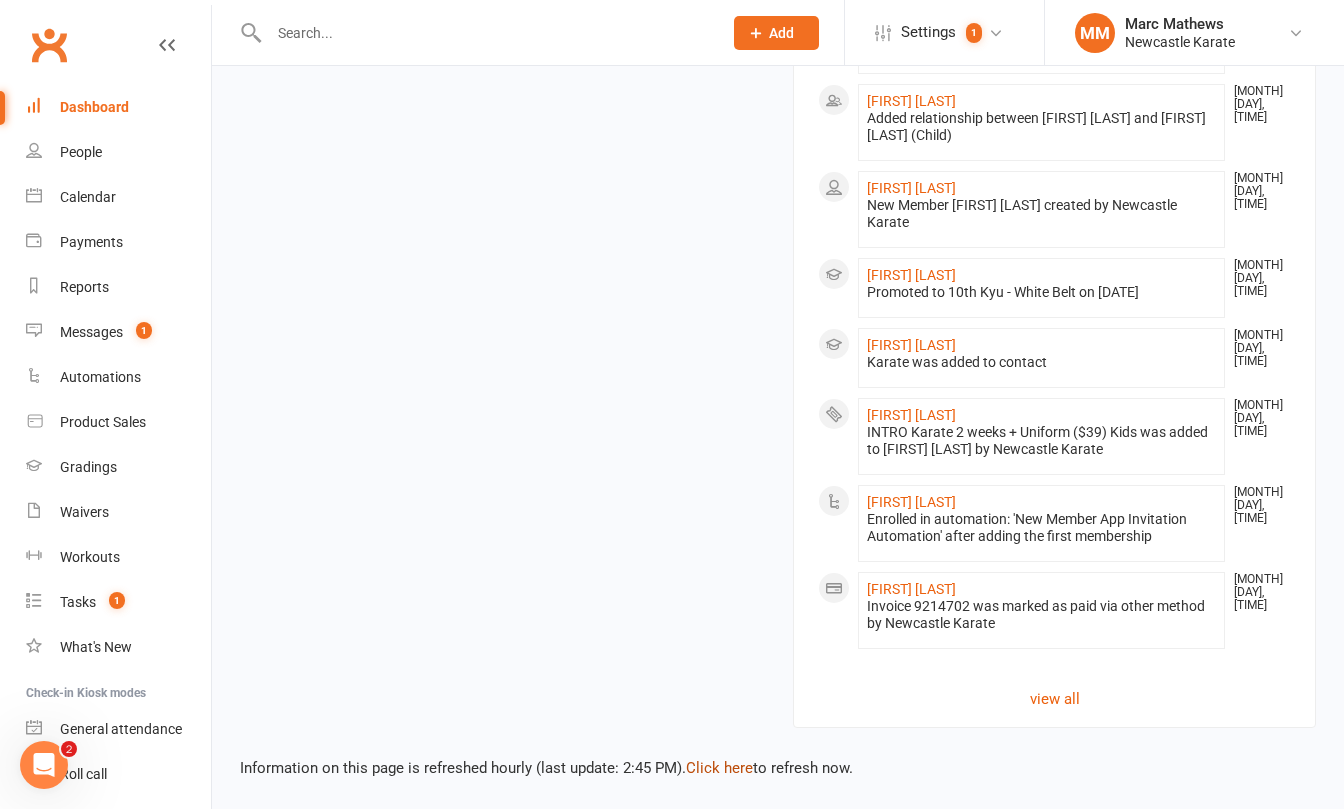 click on "Click here" at bounding box center (719, 768) 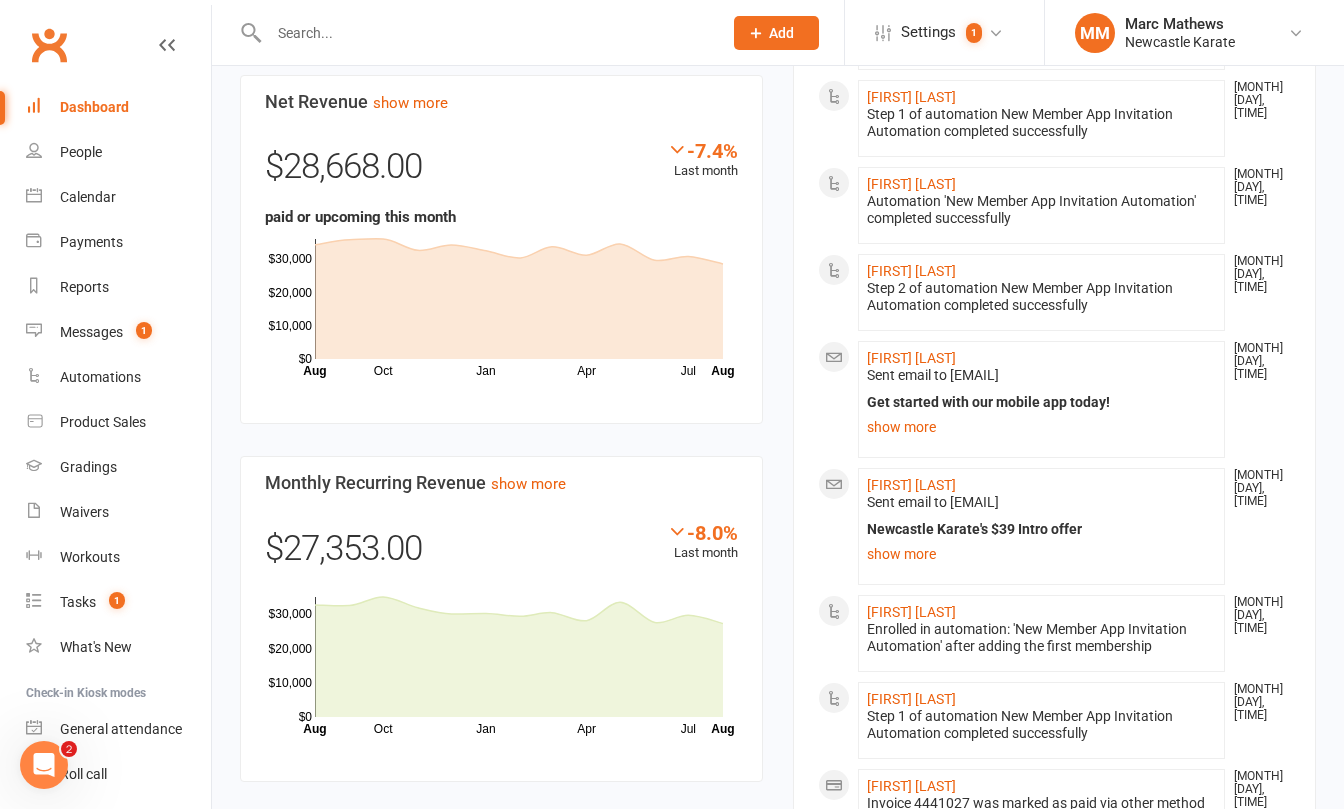 scroll, scrollTop: 1249, scrollLeft: 0, axis: vertical 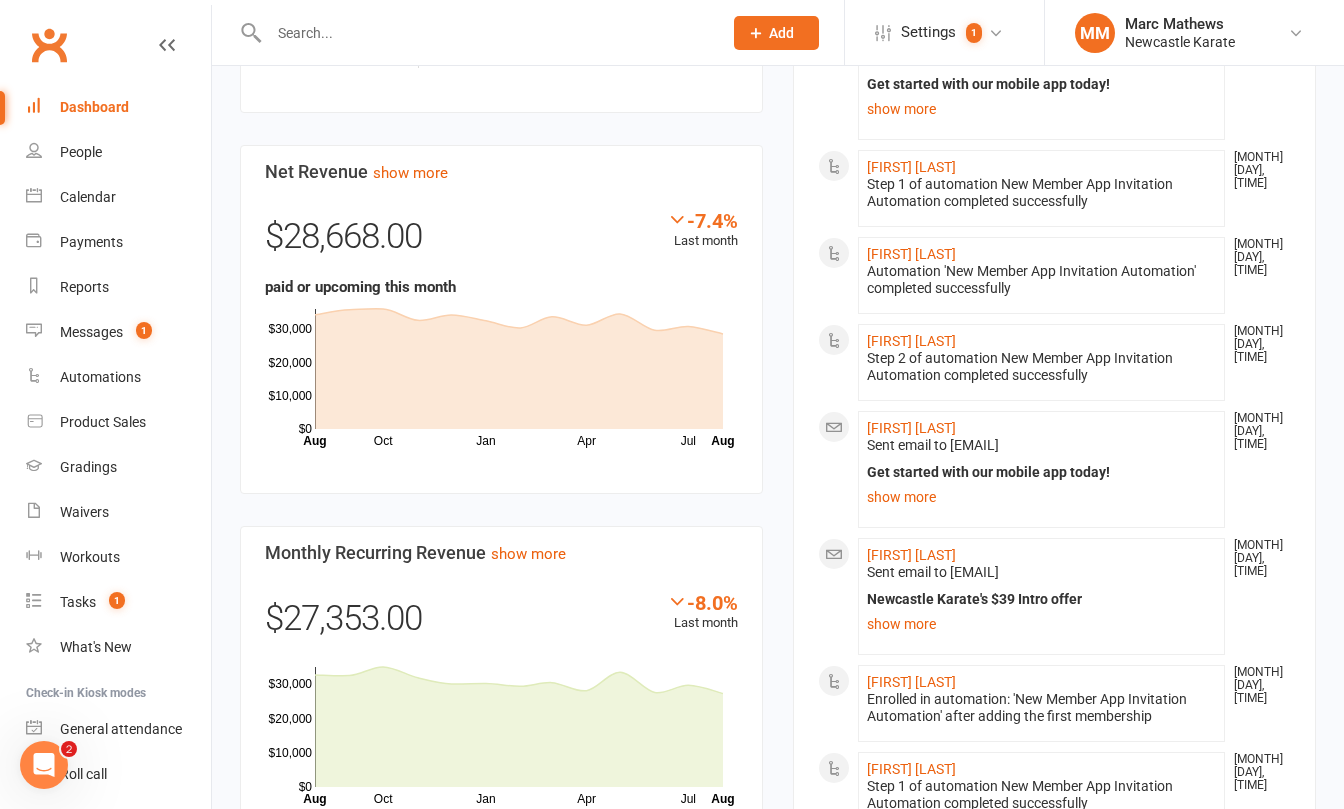 click on "Clubworx" at bounding box center [49, 45] 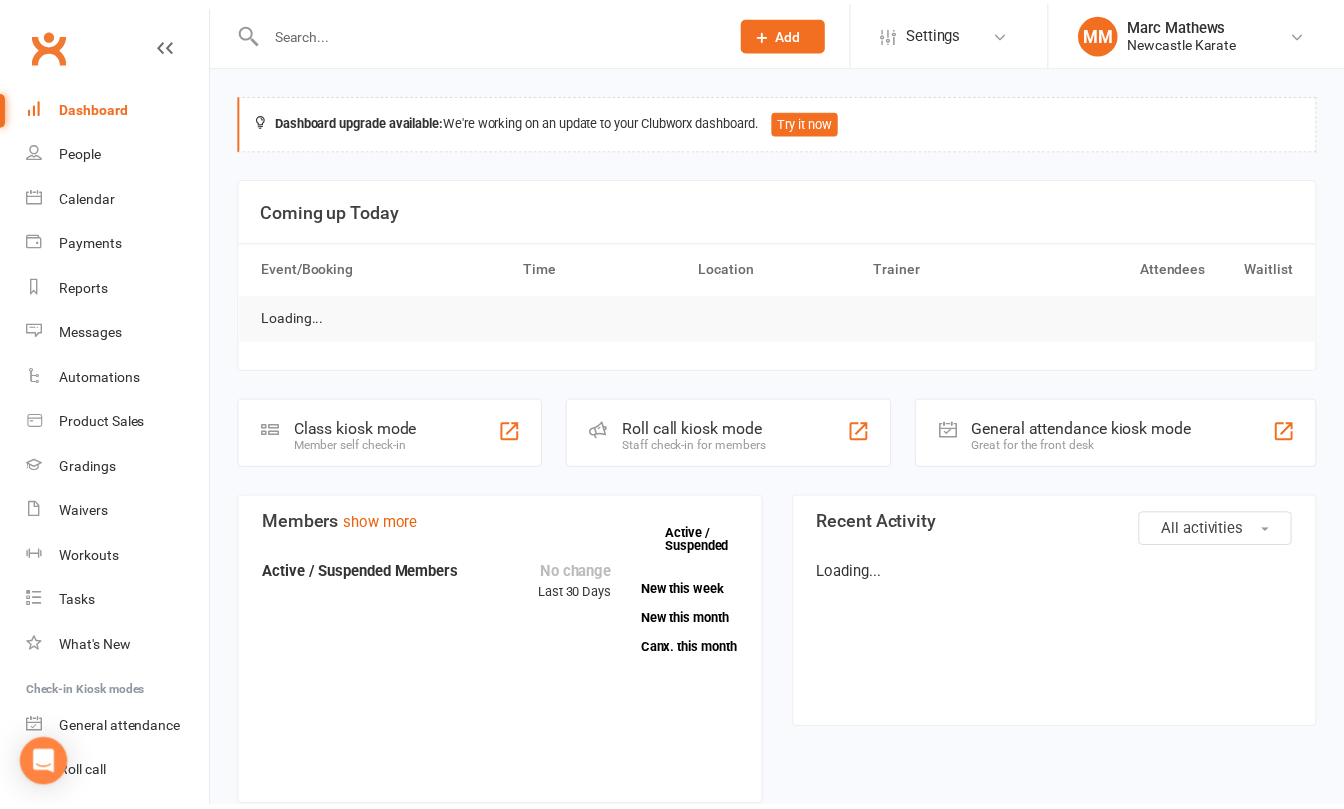 scroll, scrollTop: 0, scrollLeft: 0, axis: both 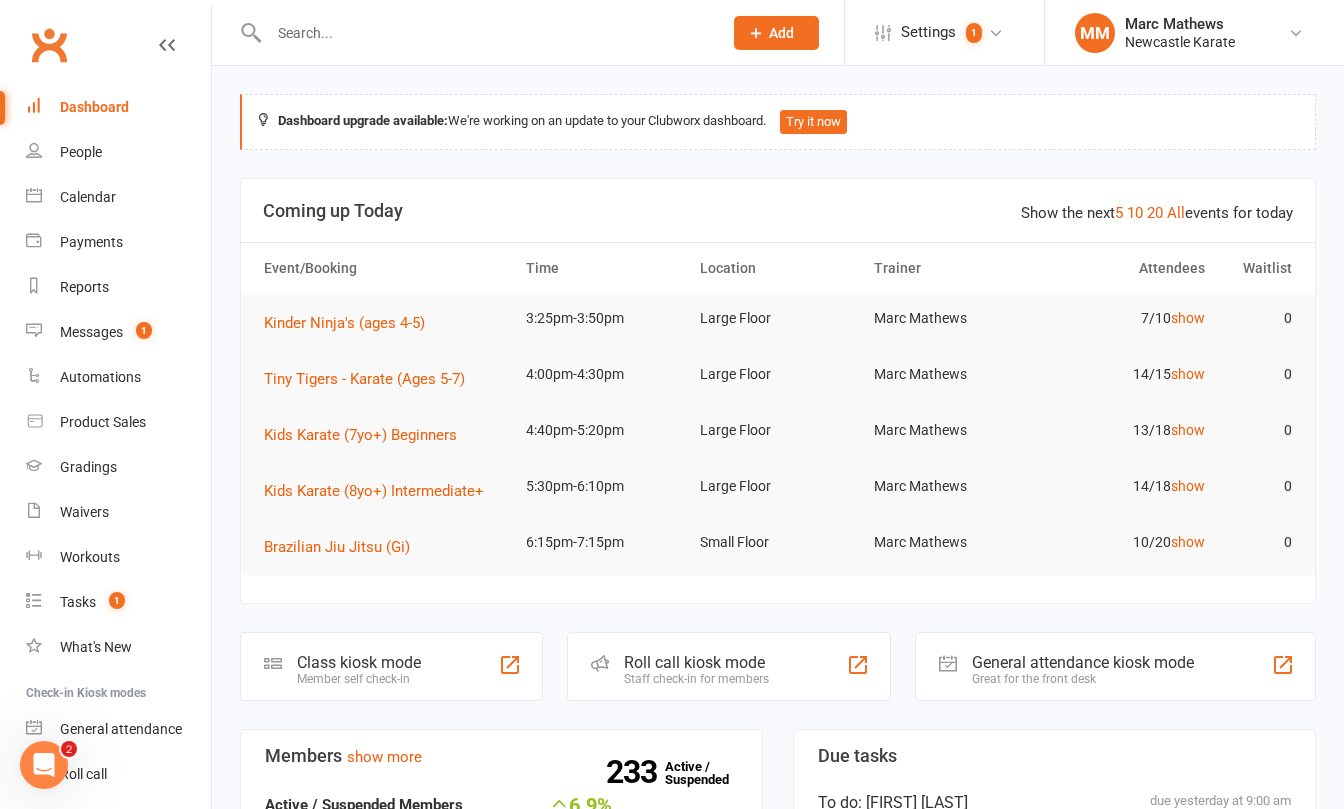 click on "Clubworx" at bounding box center (49, 45) 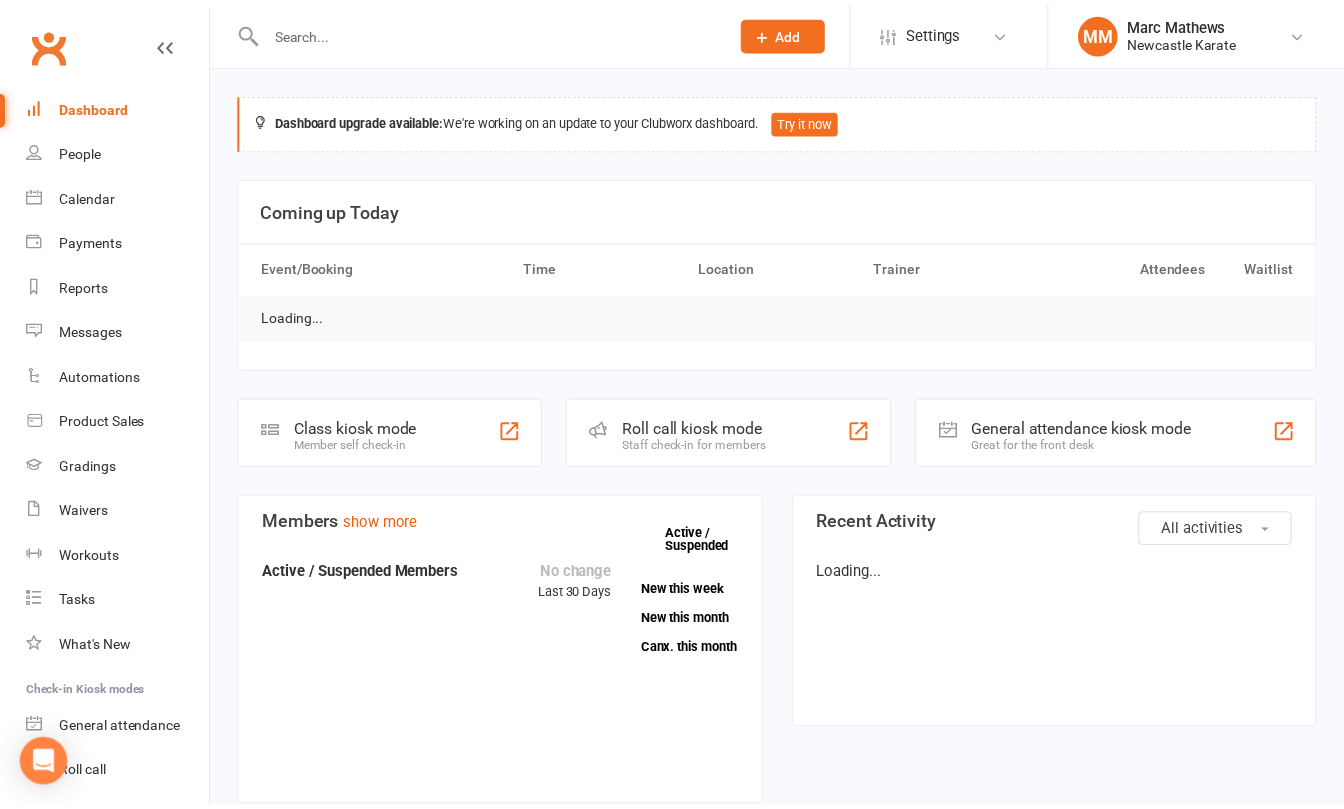 scroll, scrollTop: 0, scrollLeft: 0, axis: both 